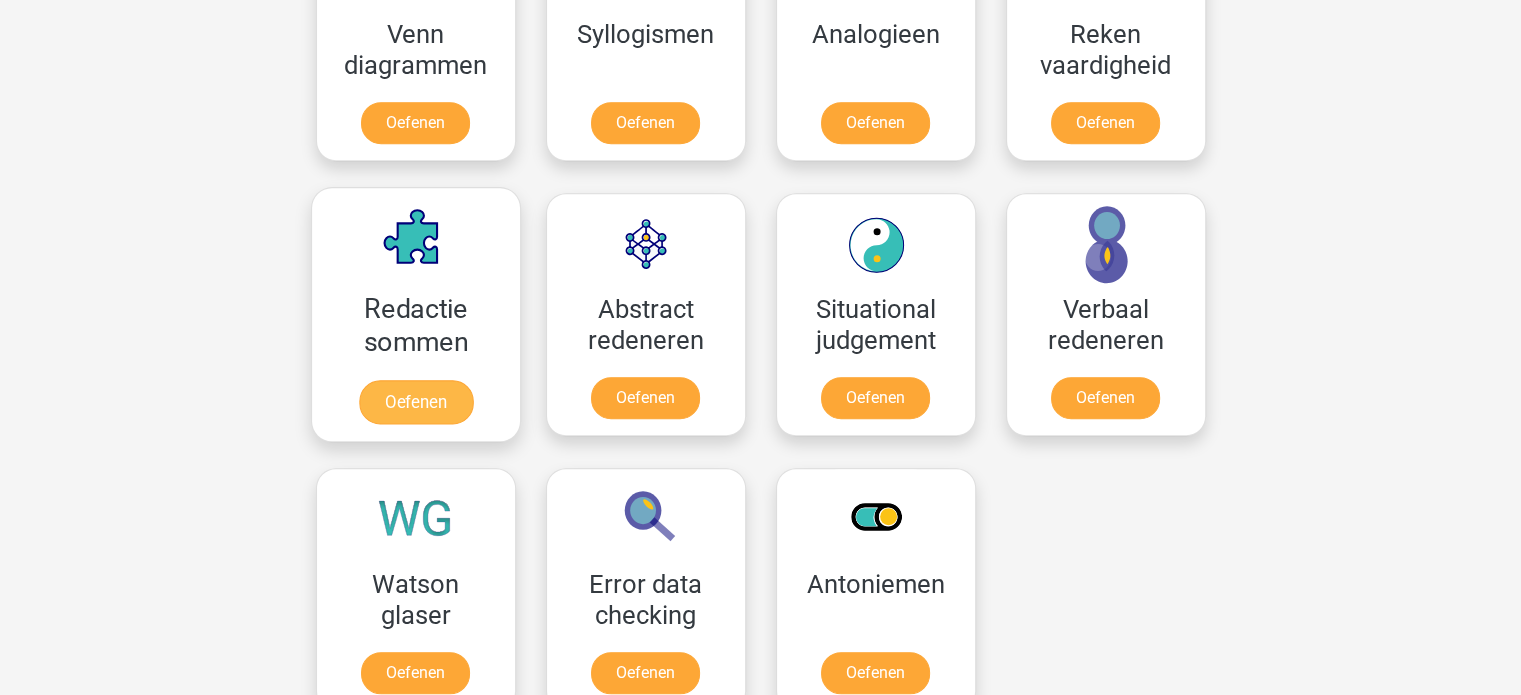 scroll, scrollTop: 1400, scrollLeft: 0, axis: vertical 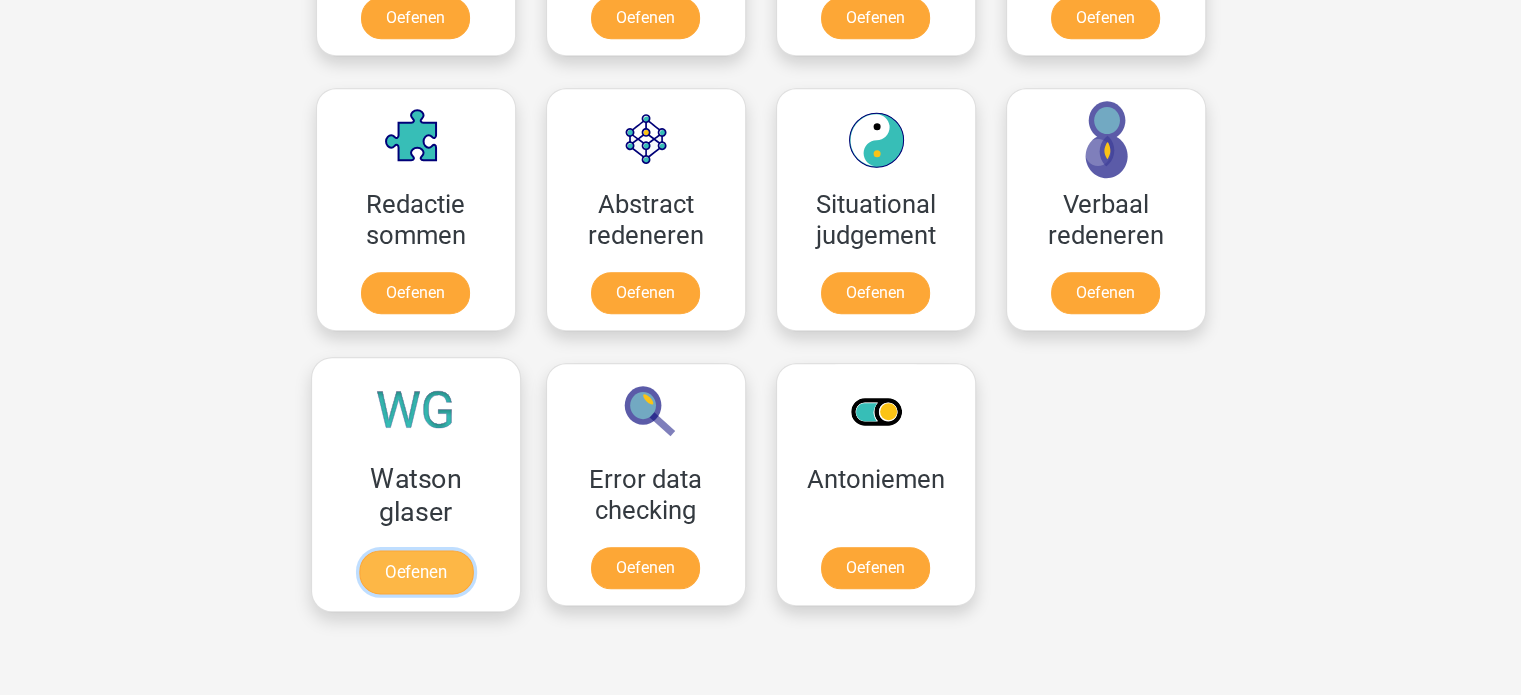 click on "Oefenen" at bounding box center [415, 572] 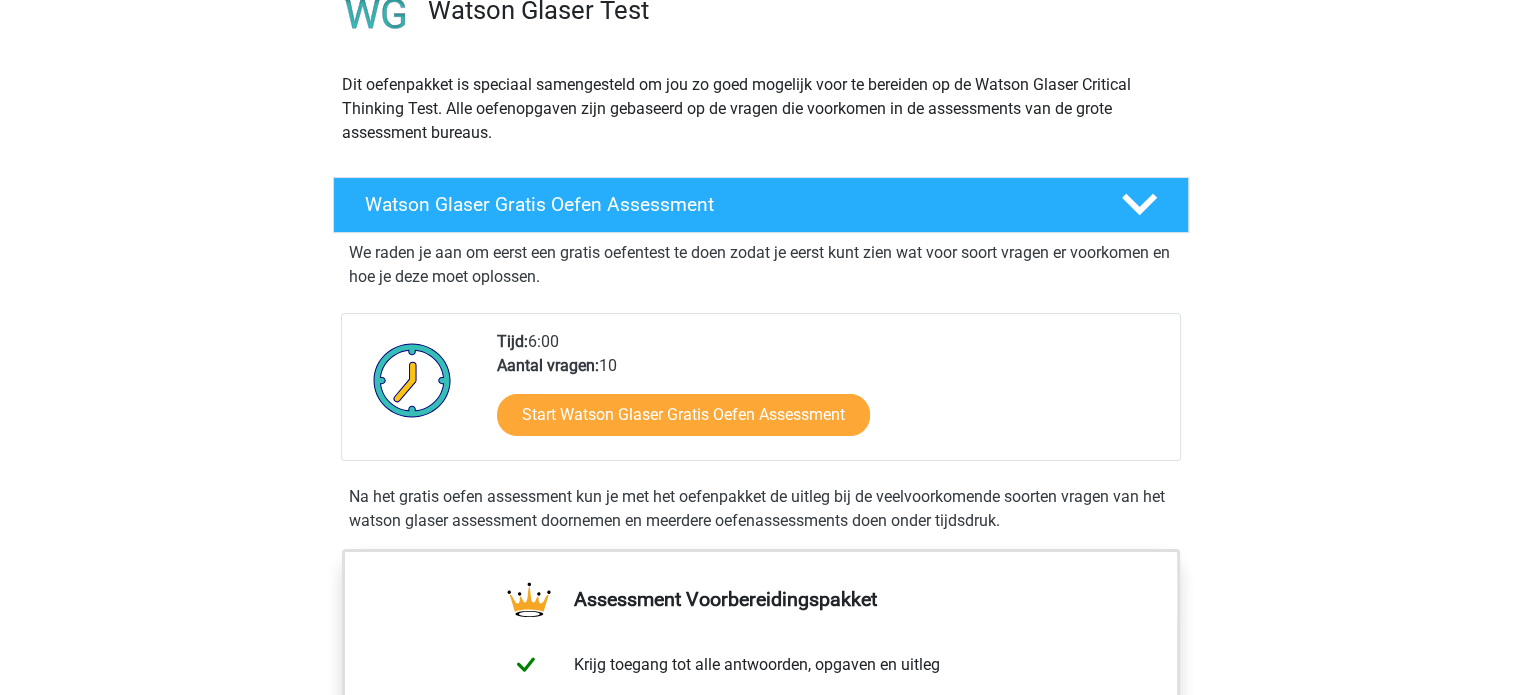 scroll, scrollTop: 200, scrollLeft: 0, axis: vertical 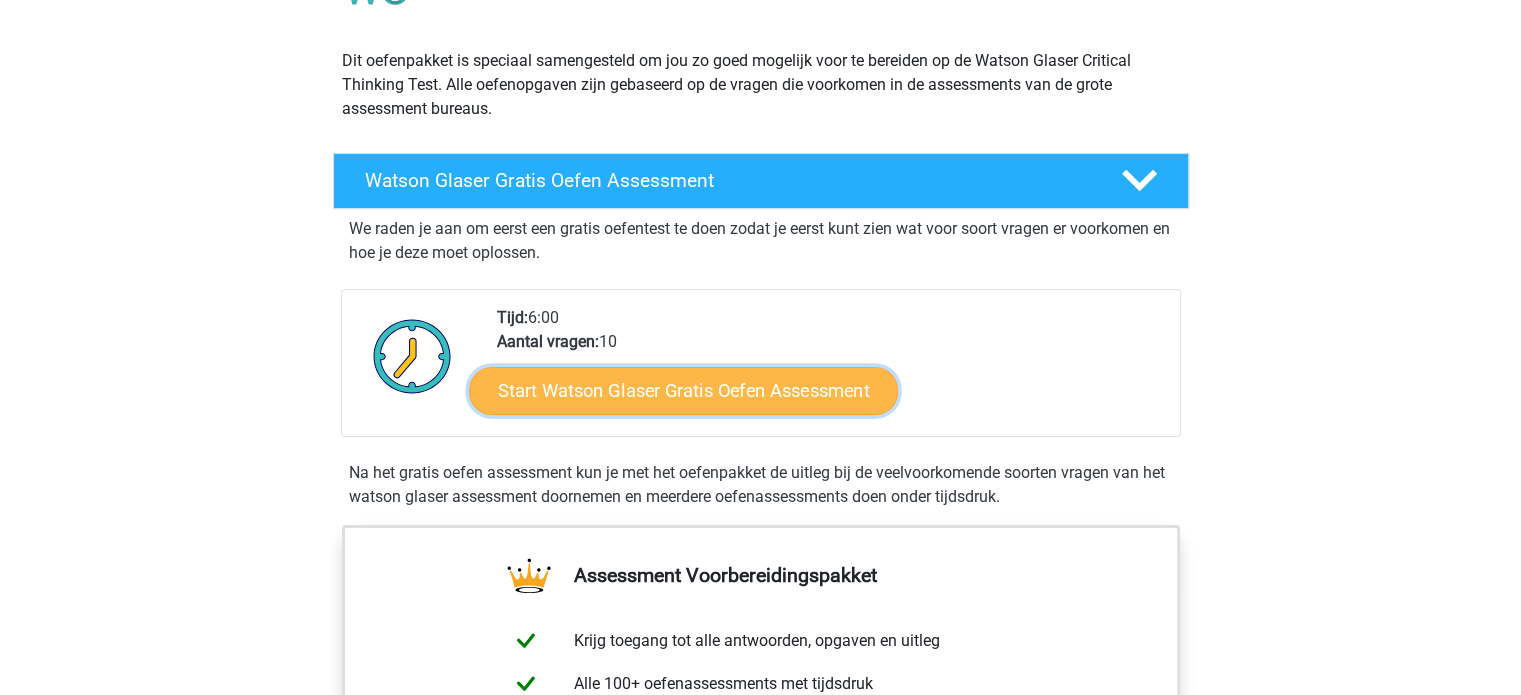 click on "Start Watson Glaser
Gratis Oefen Assessment" at bounding box center [683, 391] 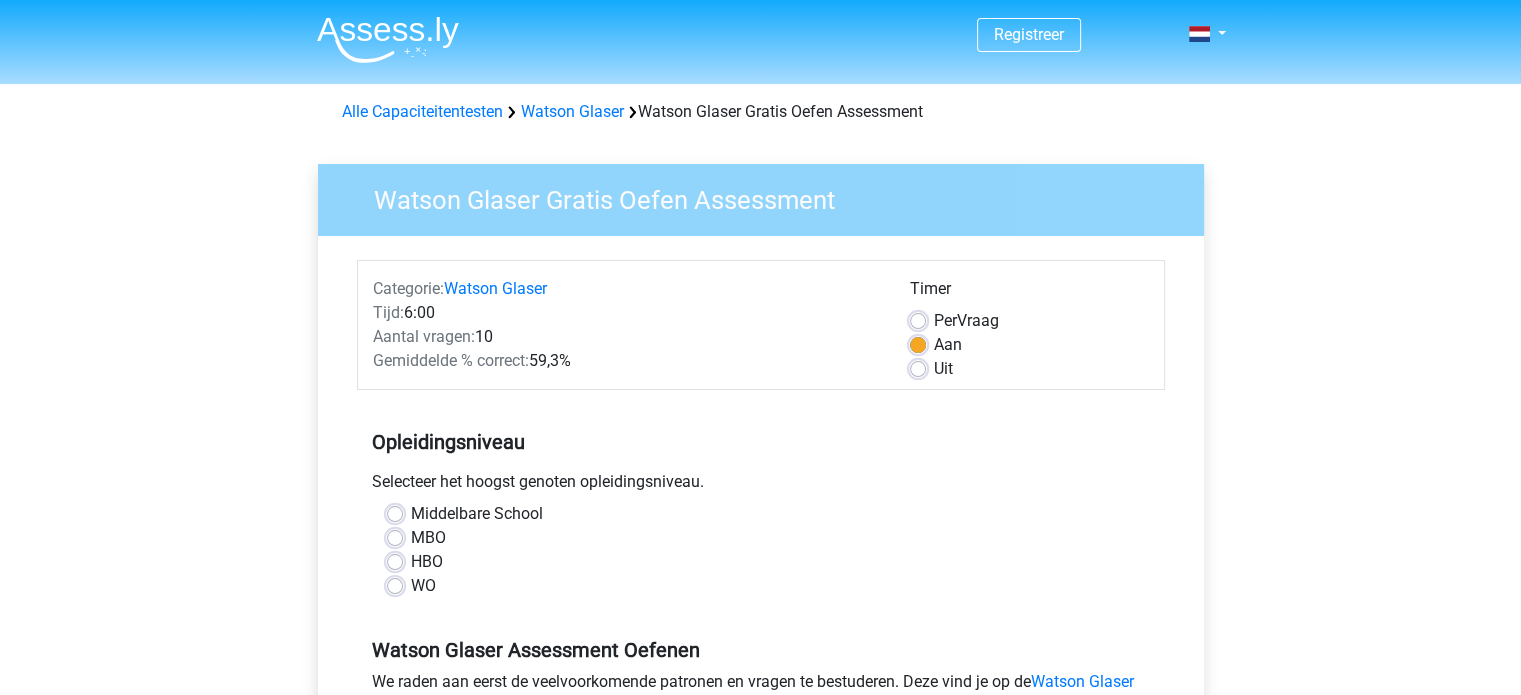 scroll, scrollTop: 100, scrollLeft: 0, axis: vertical 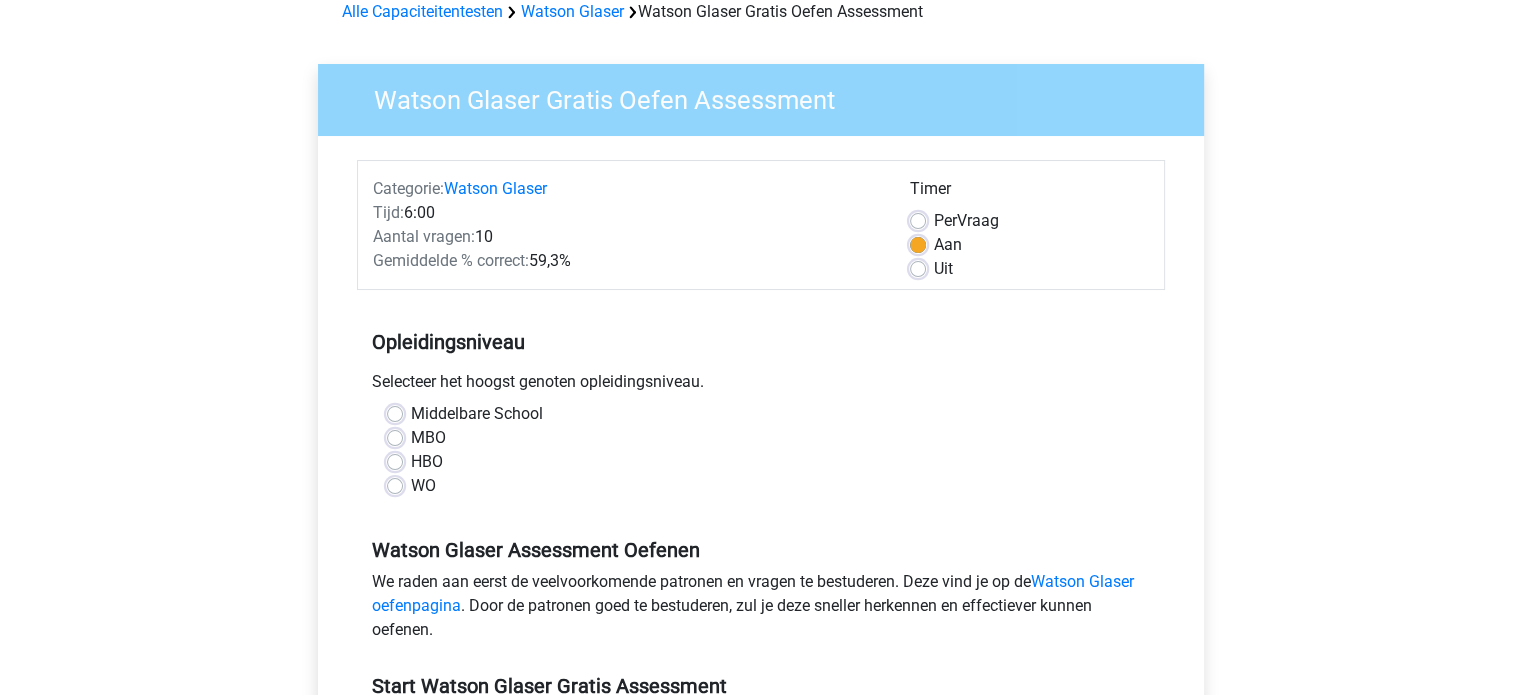 click on "Middelbare School" at bounding box center (477, 414) 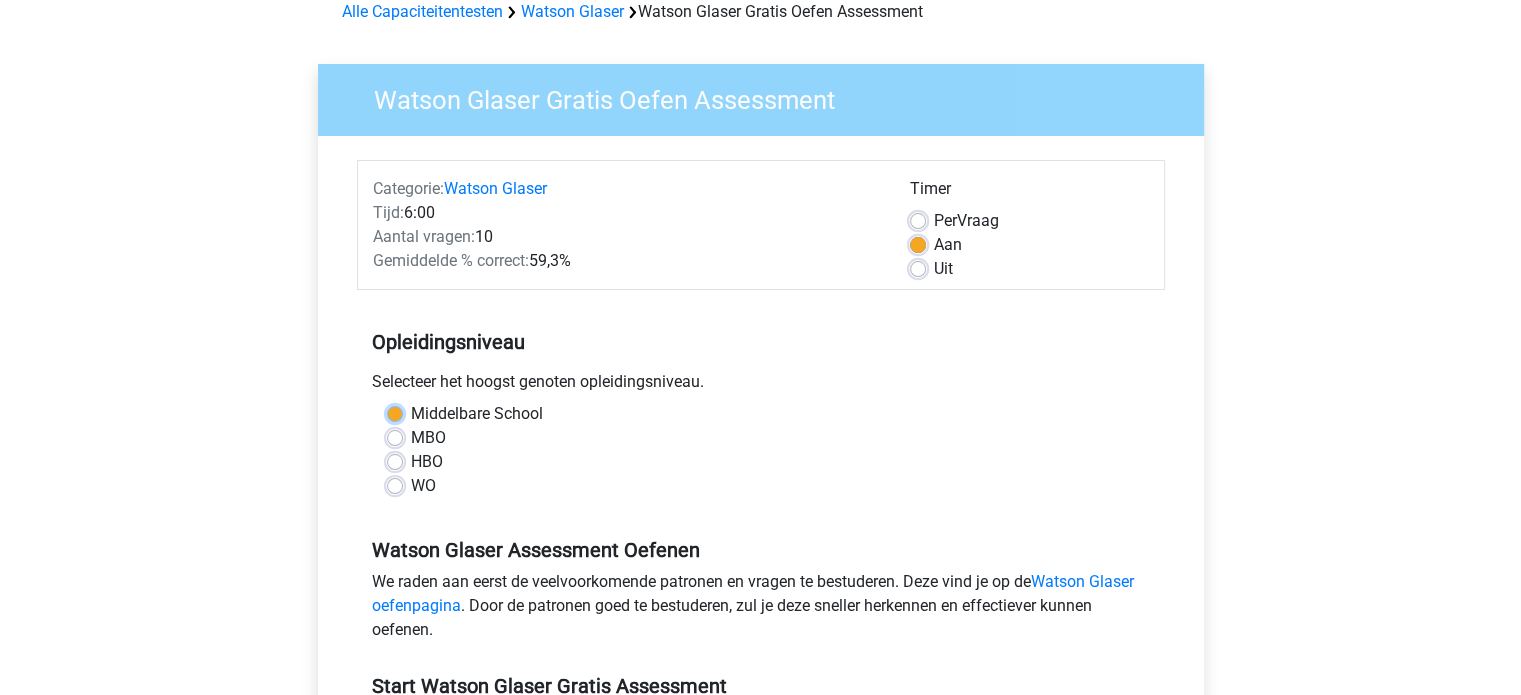 click on "Middelbare School" at bounding box center [395, 412] 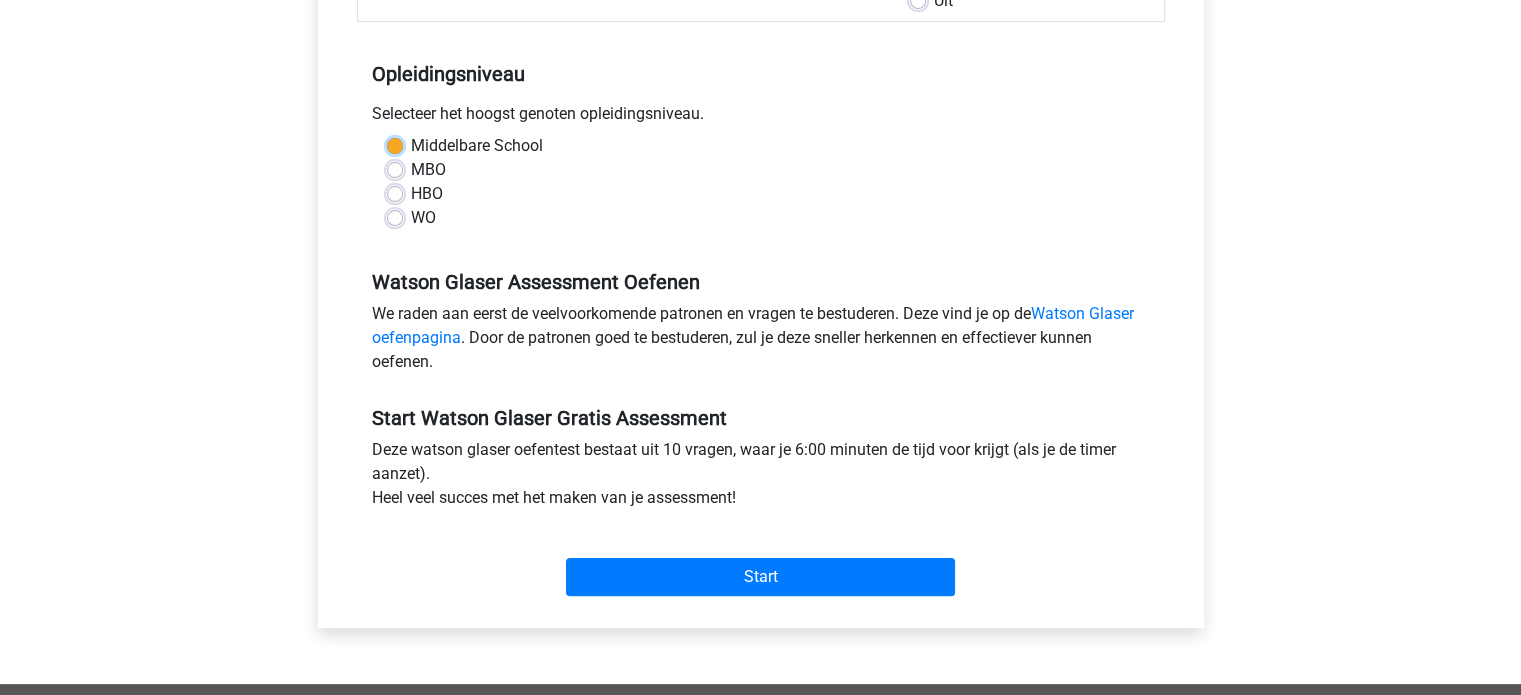scroll, scrollTop: 400, scrollLeft: 0, axis: vertical 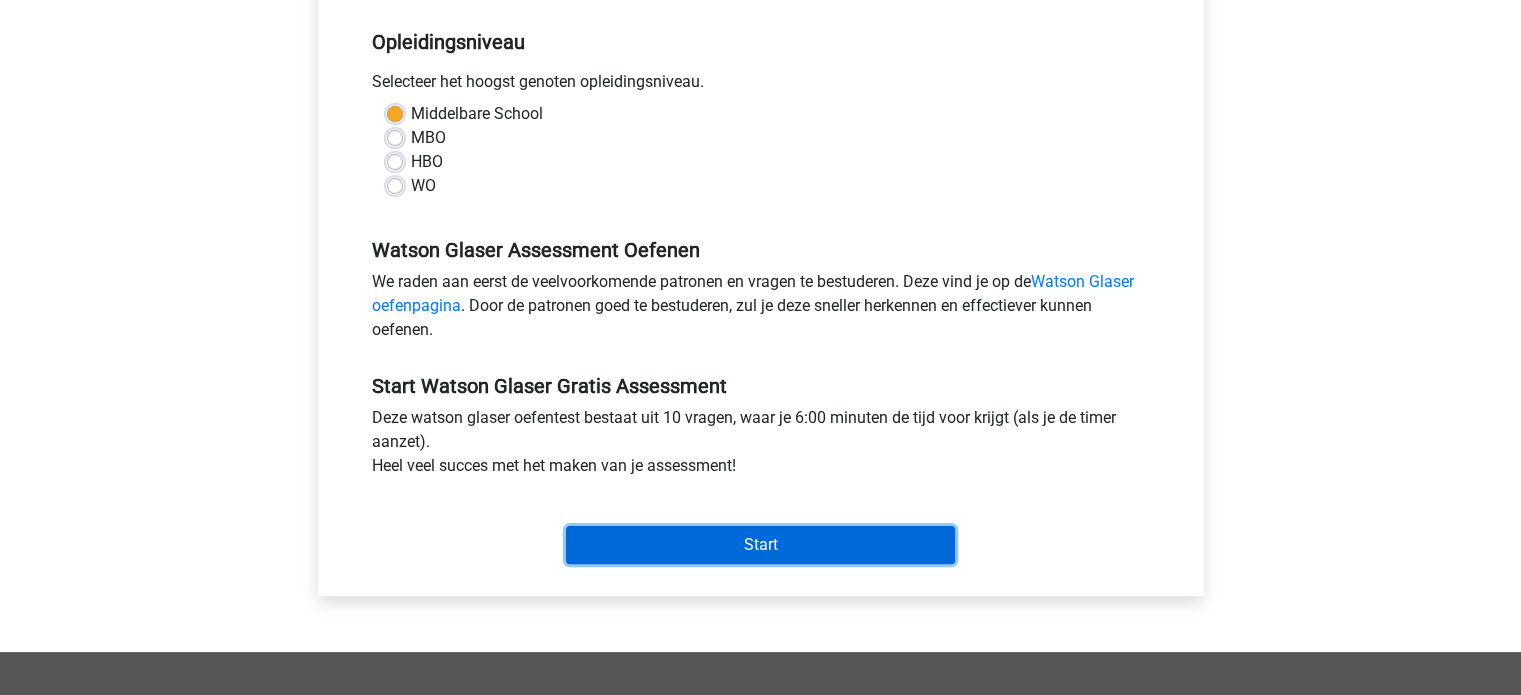 click on "Start" at bounding box center [760, 545] 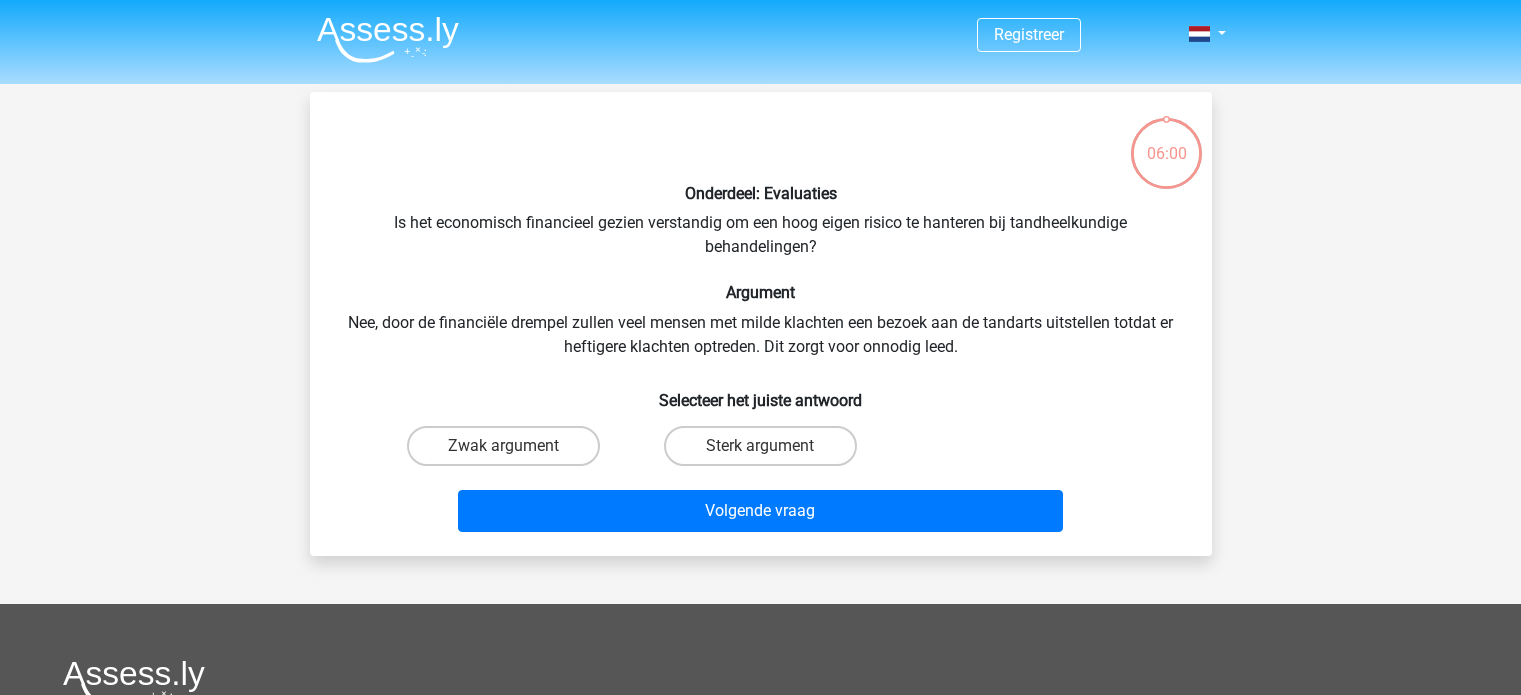 scroll, scrollTop: 0, scrollLeft: 0, axis: both 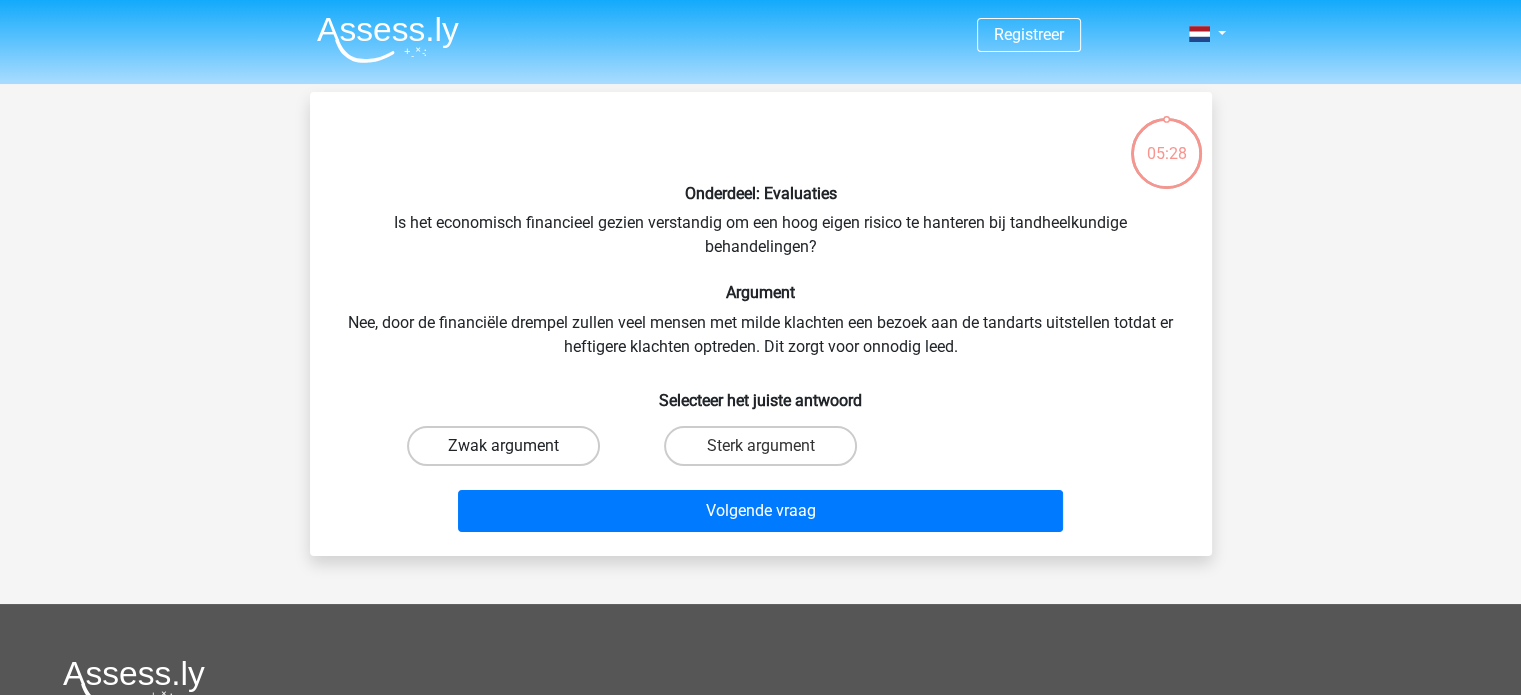 click on "Zwak argument" at bounding box center [503, 446] 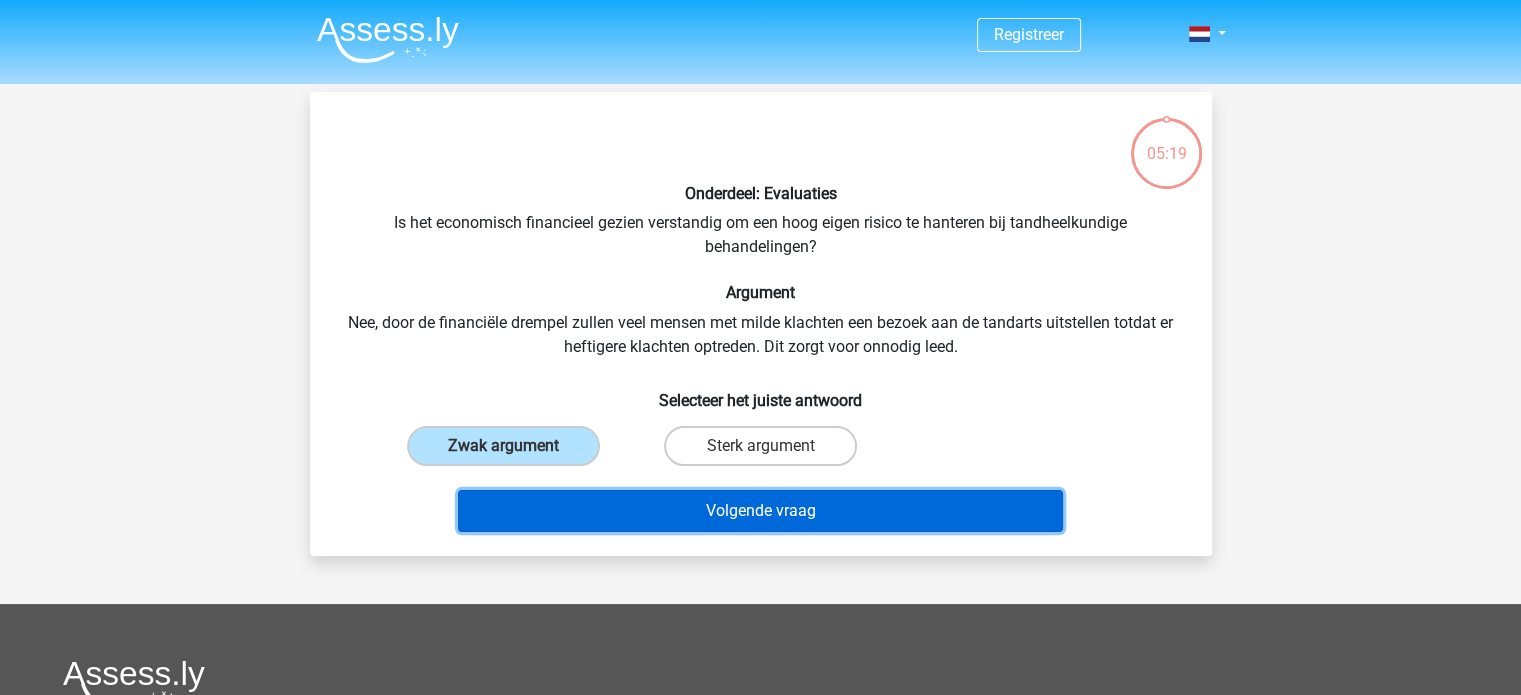 click on "Volgende vraag" at bounding box center [760, 511] 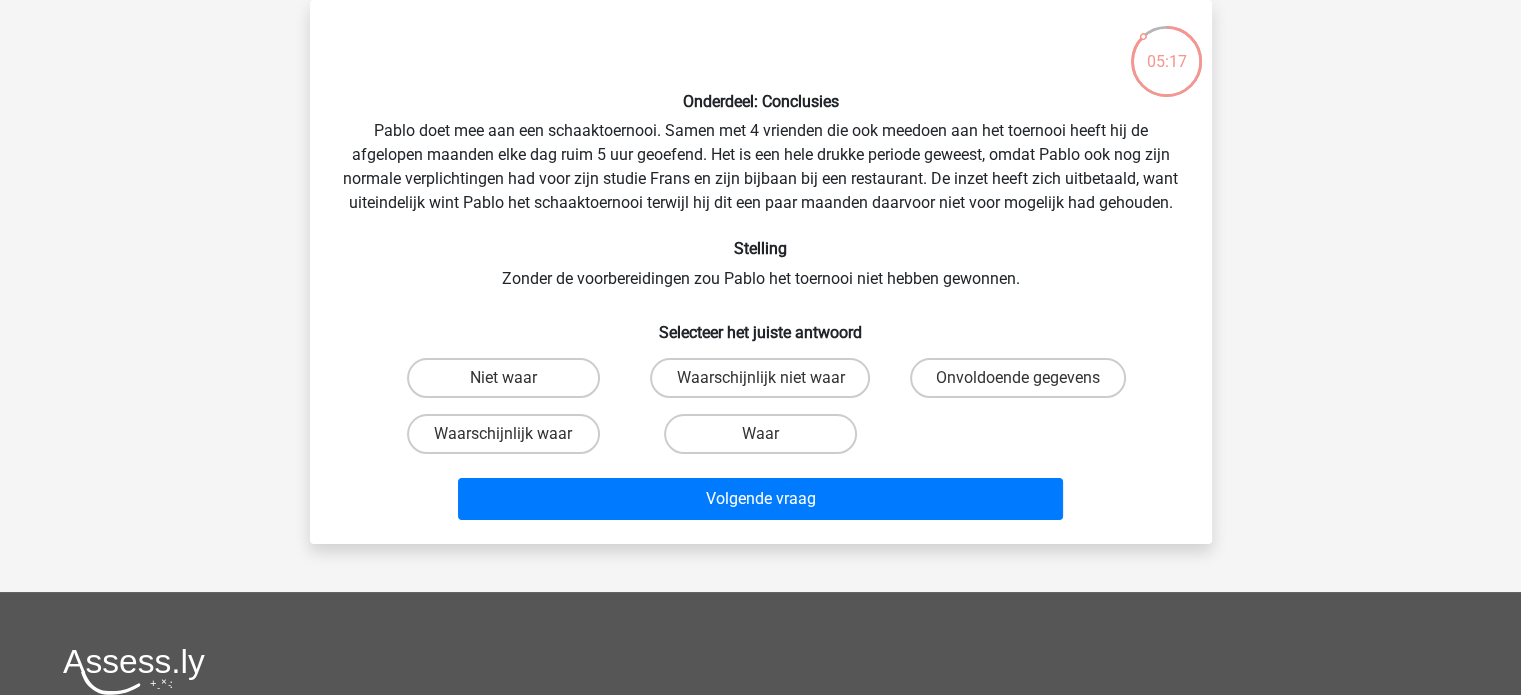 scroll, scrollTop: 0, scrollLeft: 0, axis: both 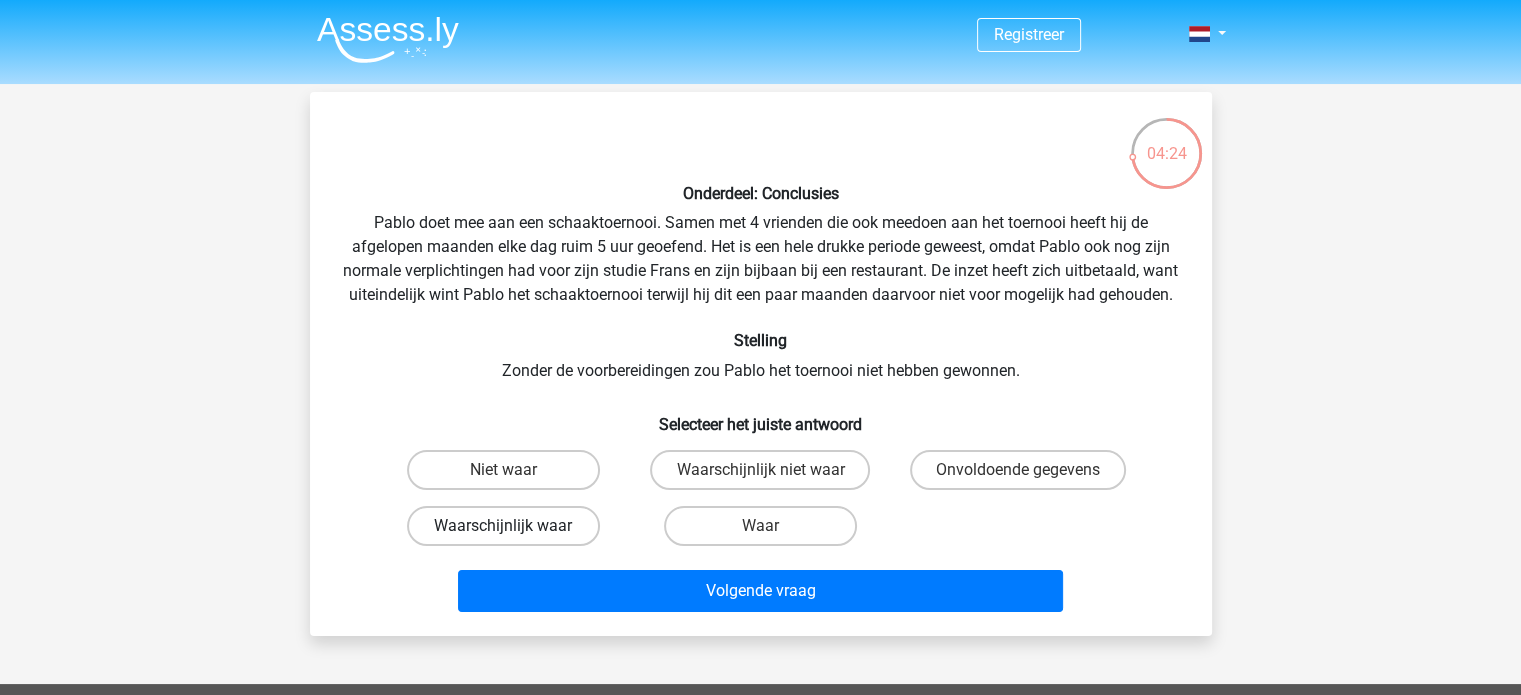 drag, startPoint x: 538, startPoint y: 522, endPoint x: 548, endPoint y: 523, distance: 10.049875 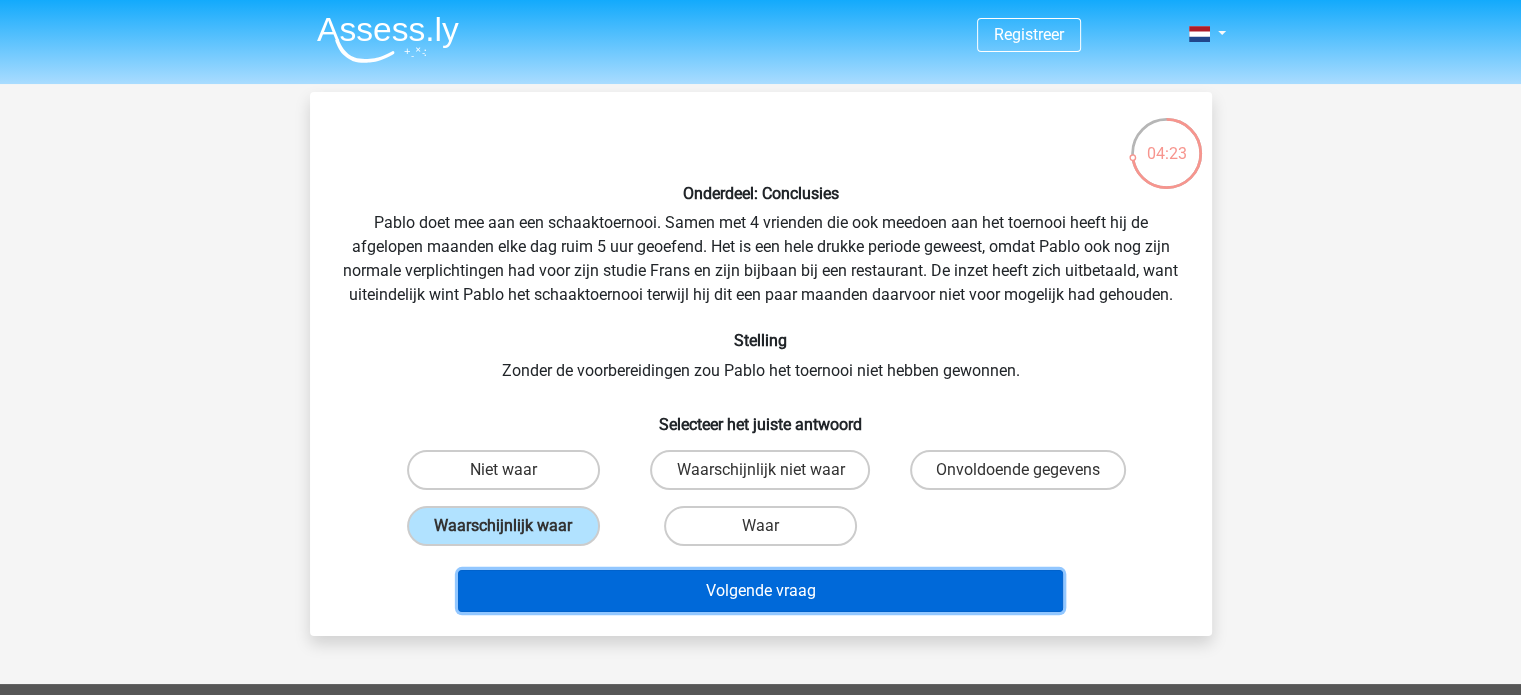 click on "Volgende vraag" at bounding box center [760, 591] 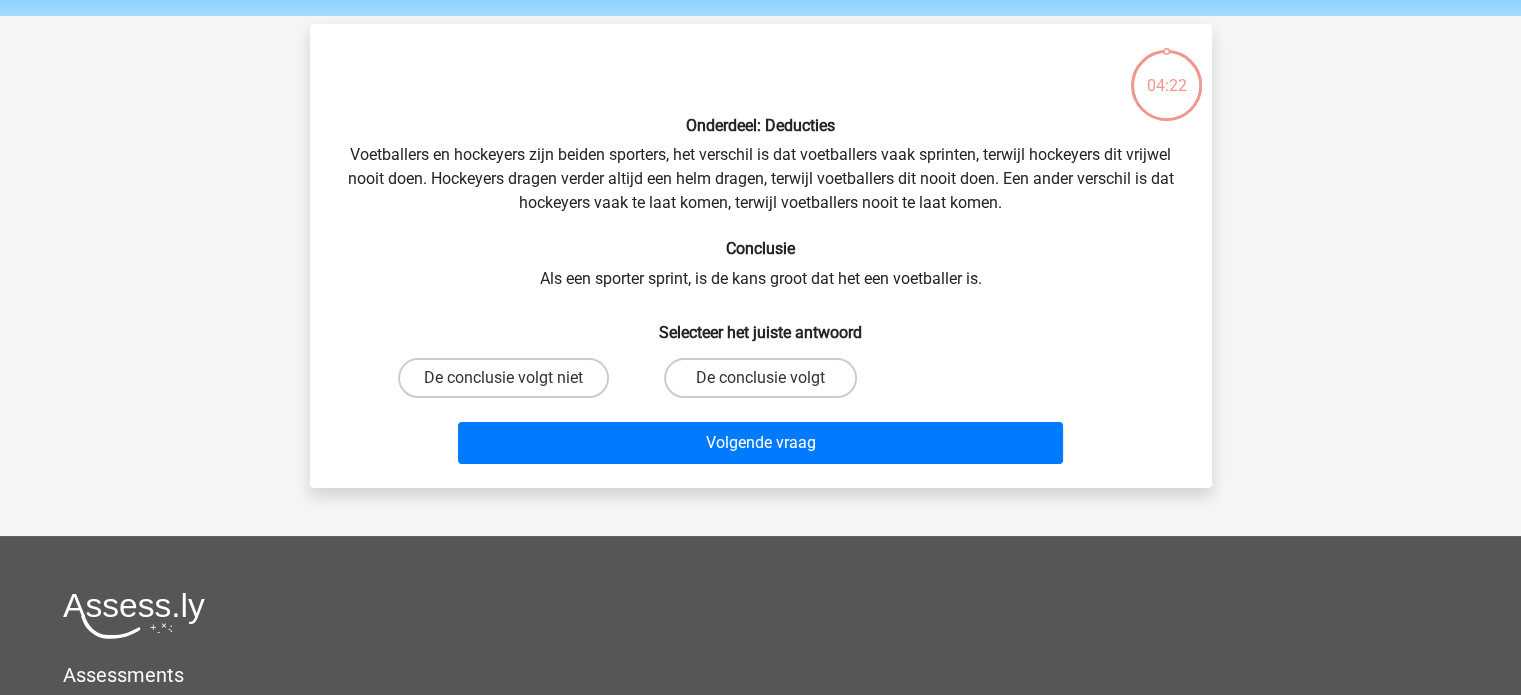 scroll, scrollTop: 92, scrollLeft: 0, axis: vertical 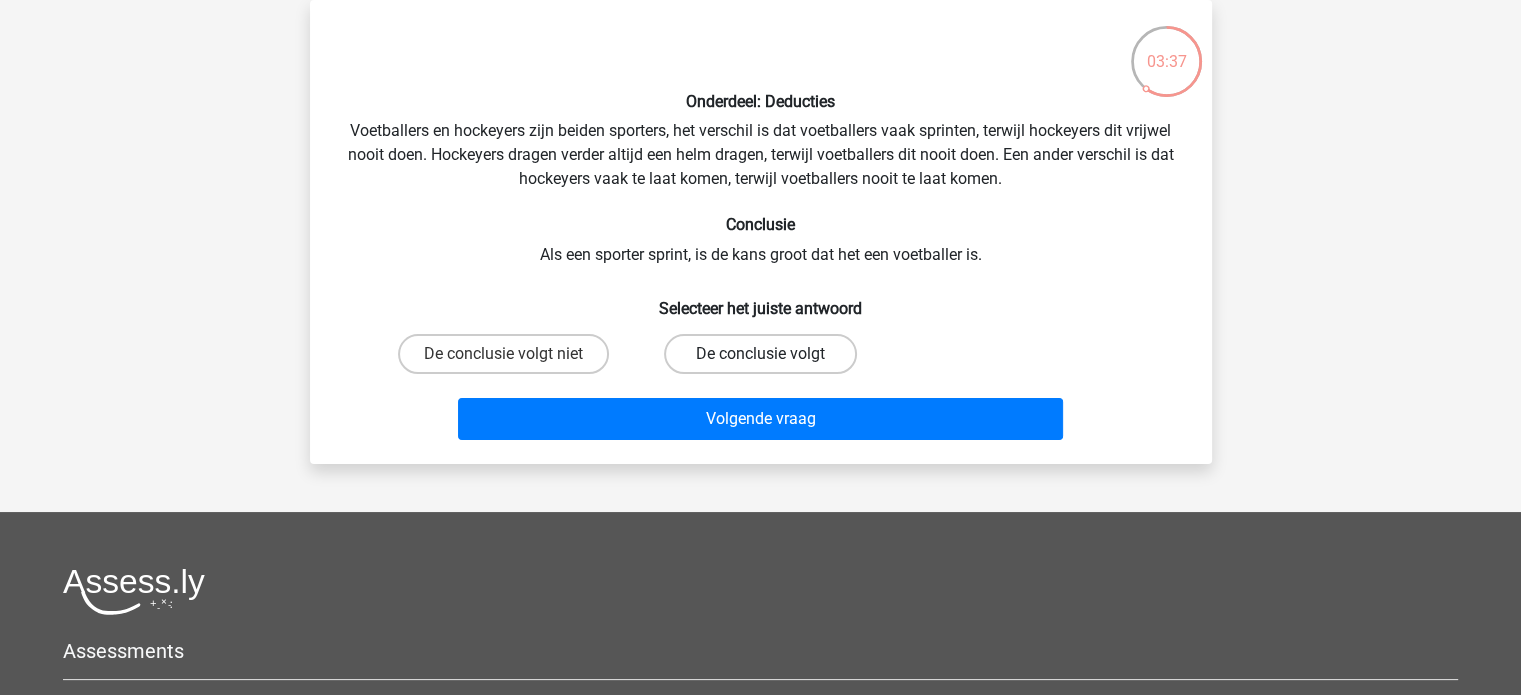 click on "De conclusie volgt" at bounding box center (760, 354) 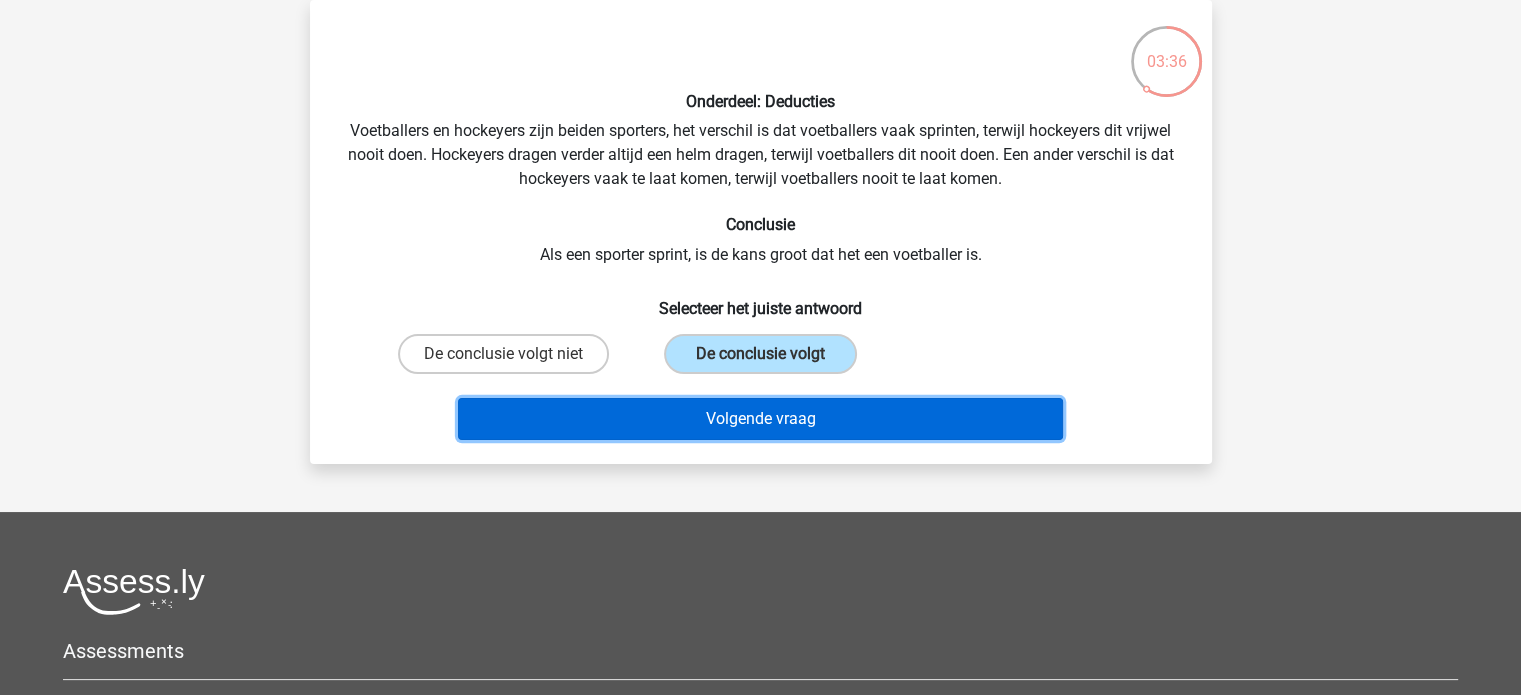 click on "Volgende vraag" at bounding box center (760, 419) 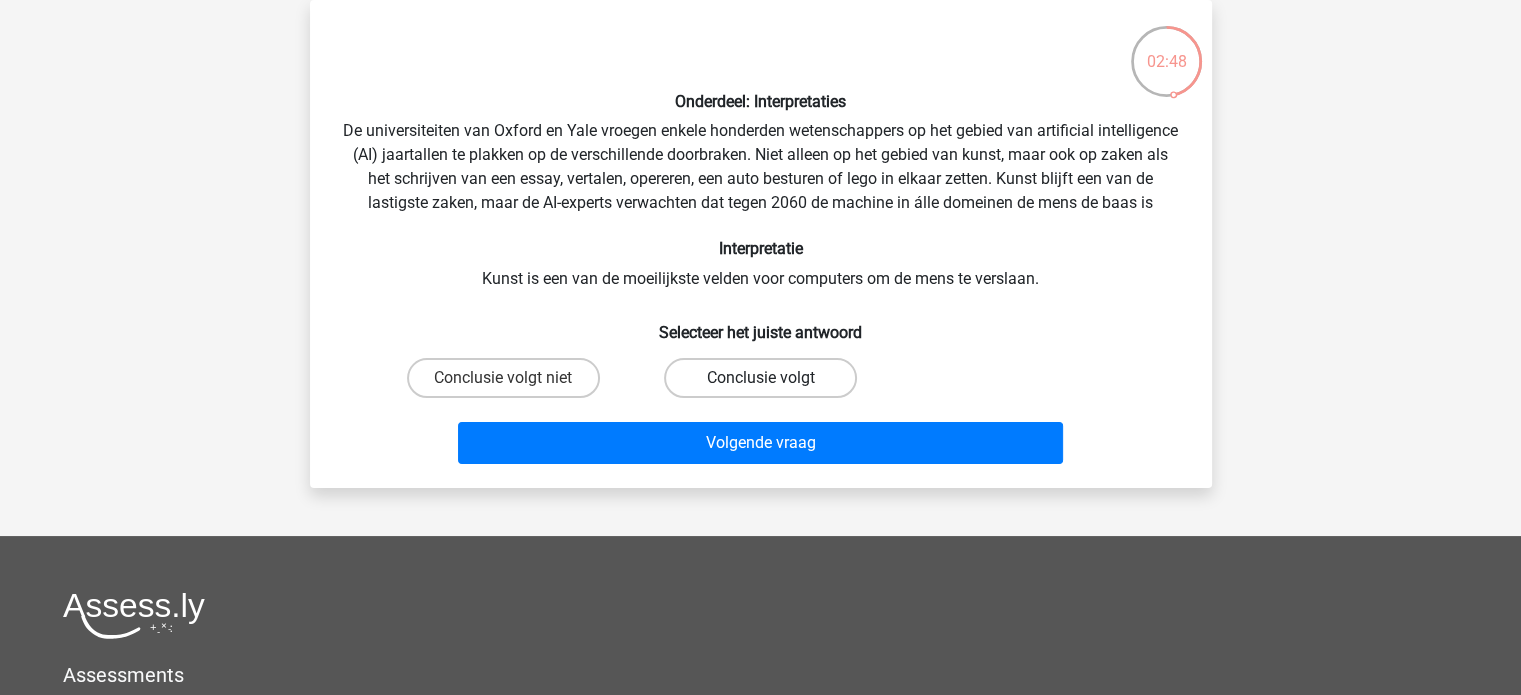 click on "Conclusie volgt" at bounding box center [760, 378] 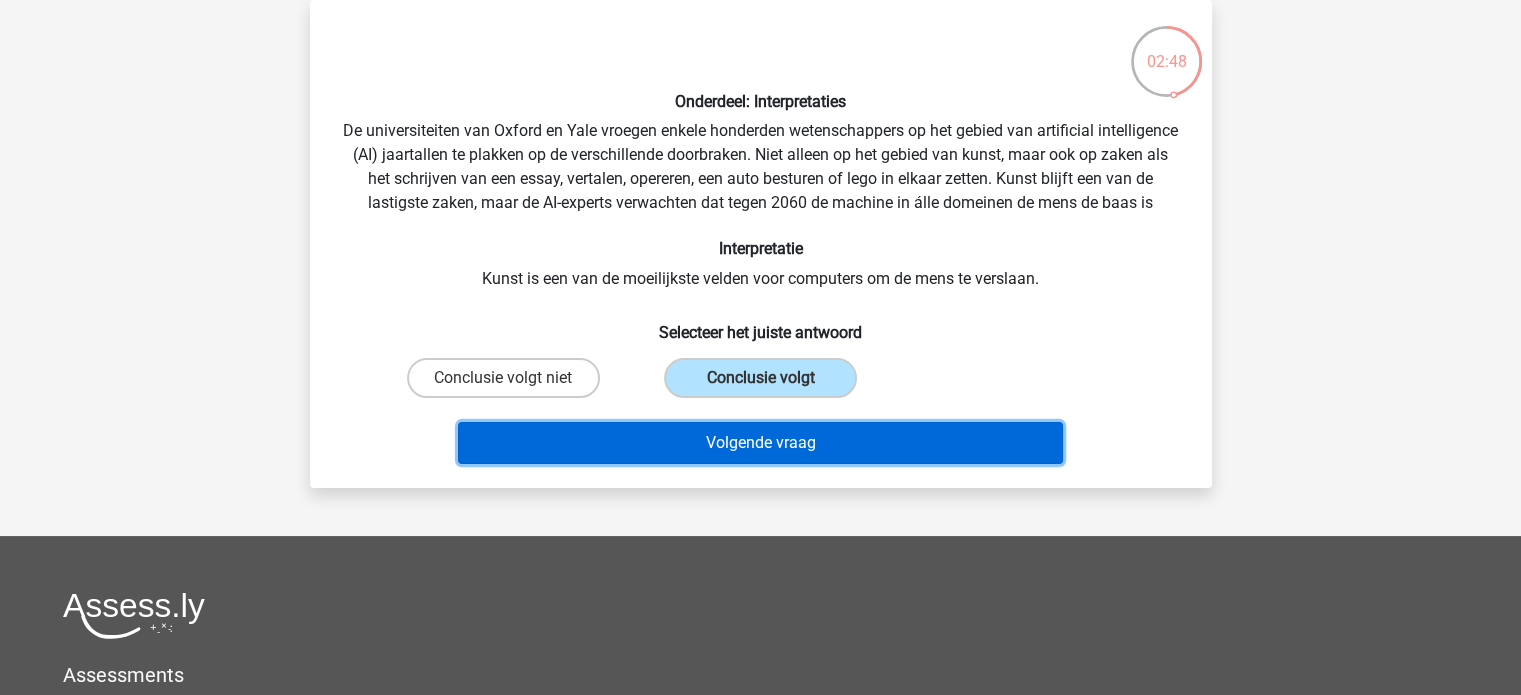 click on "Volgende vraag" at bounding box center (760, 443) 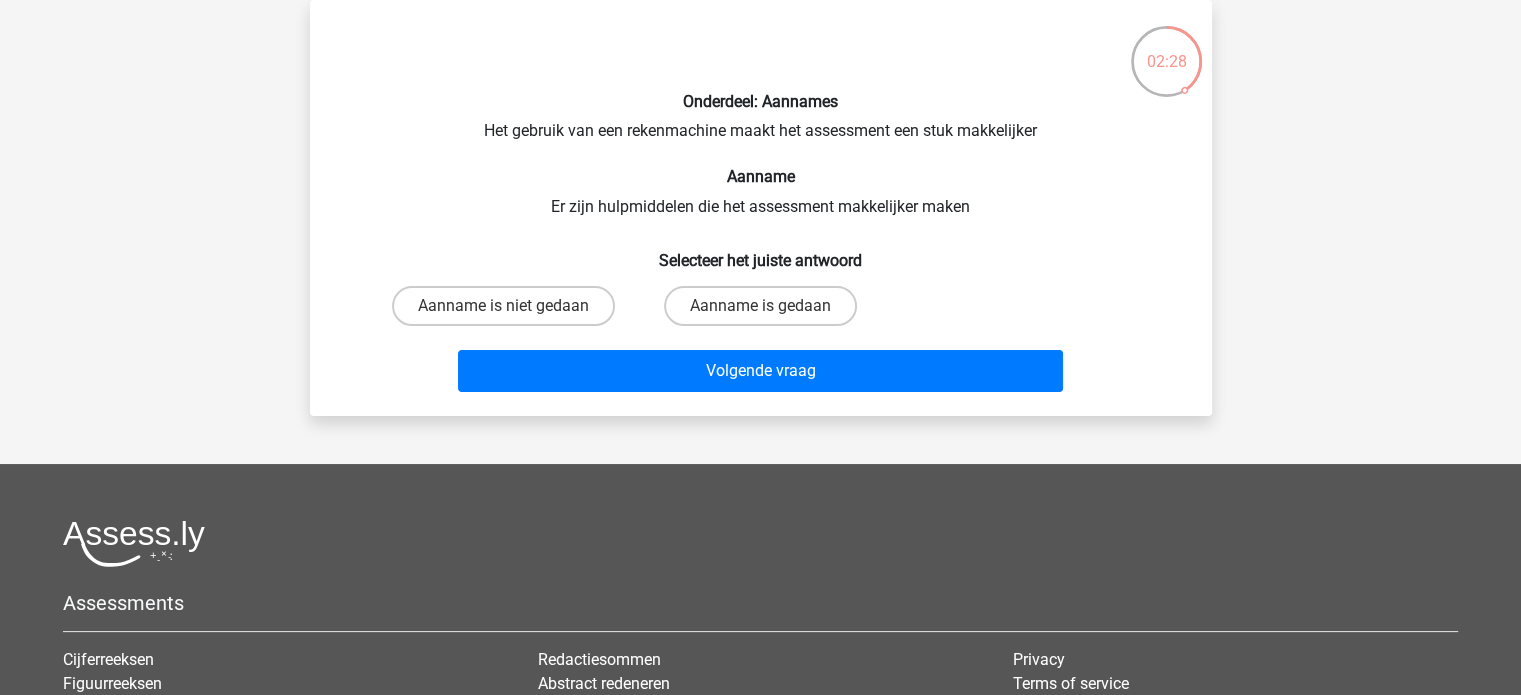 click on "Aanname is gedaan" at bounding box center (766, 312) 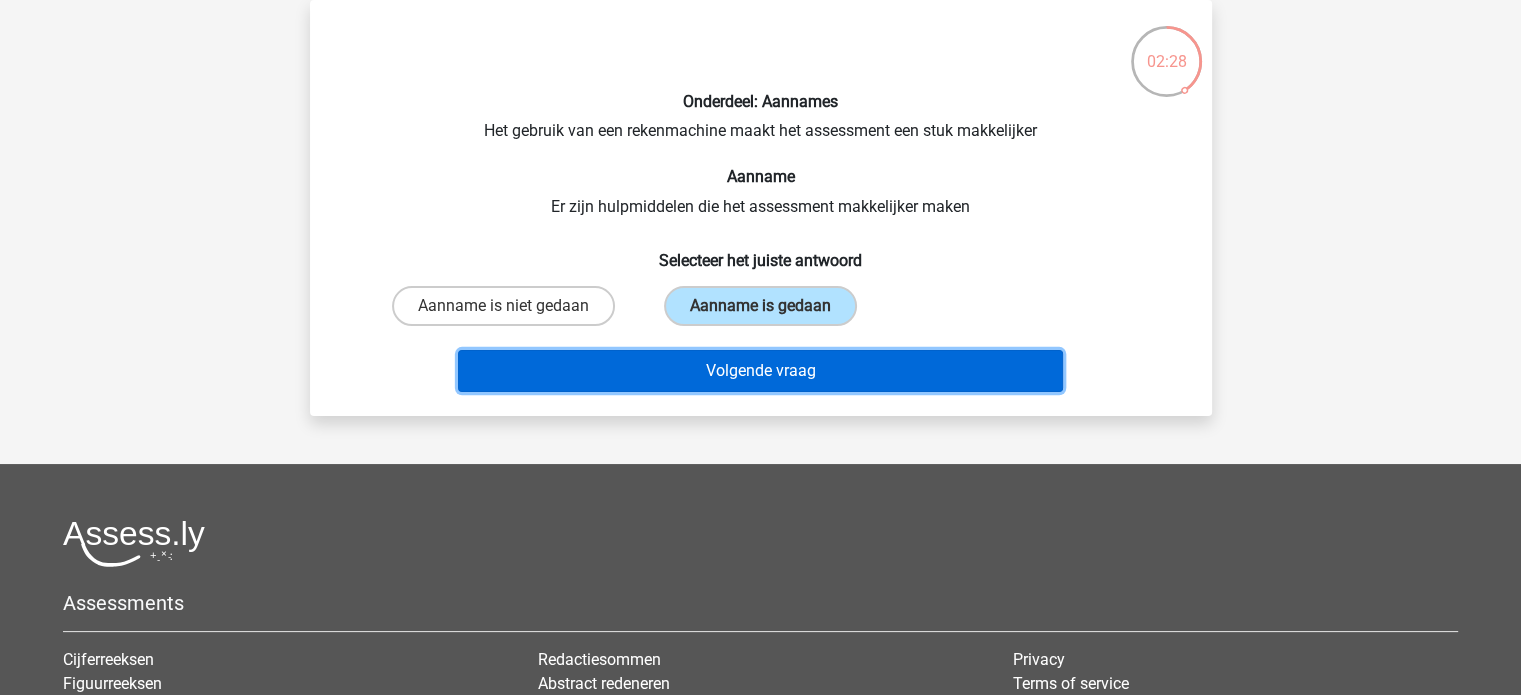 click on "Volgende vraag" at bounding box center (760, 371) 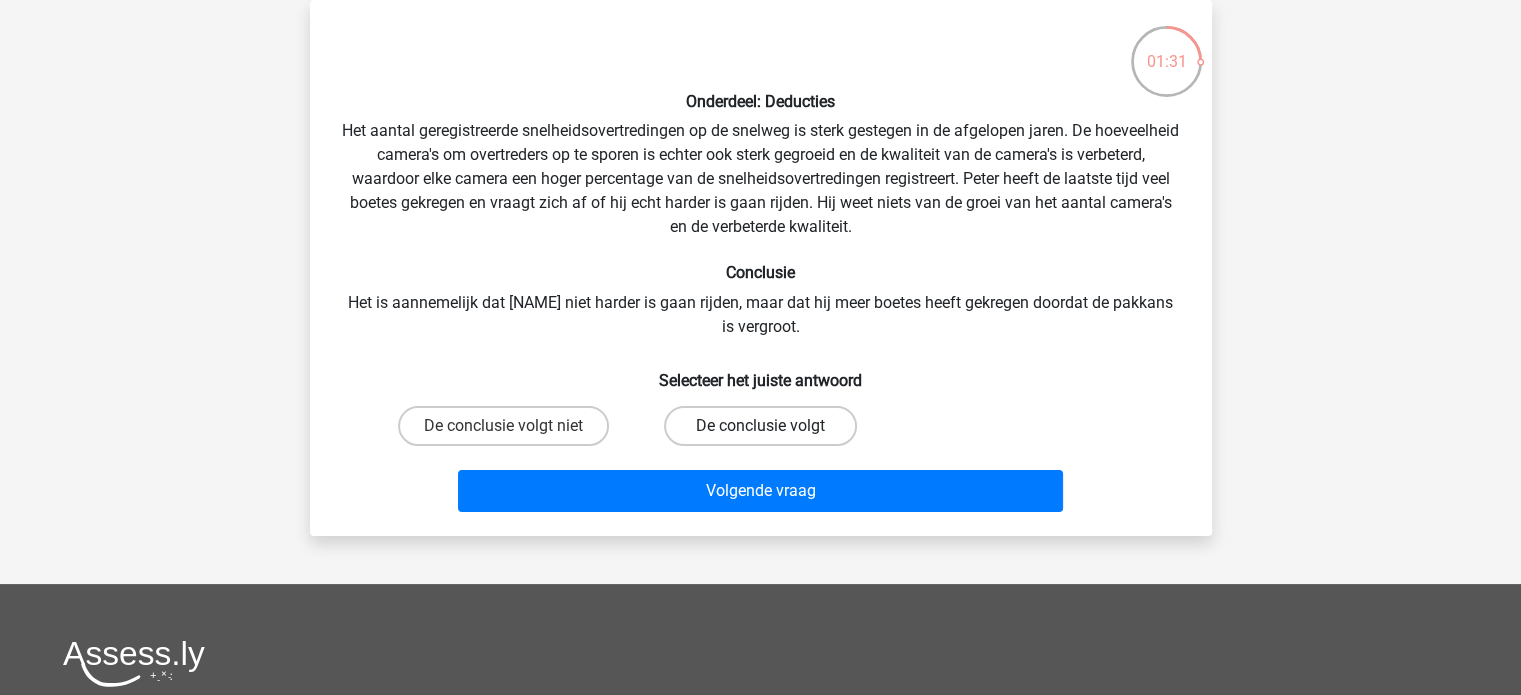 click on "De conclusie volgt" at bounding box center (760, 426) 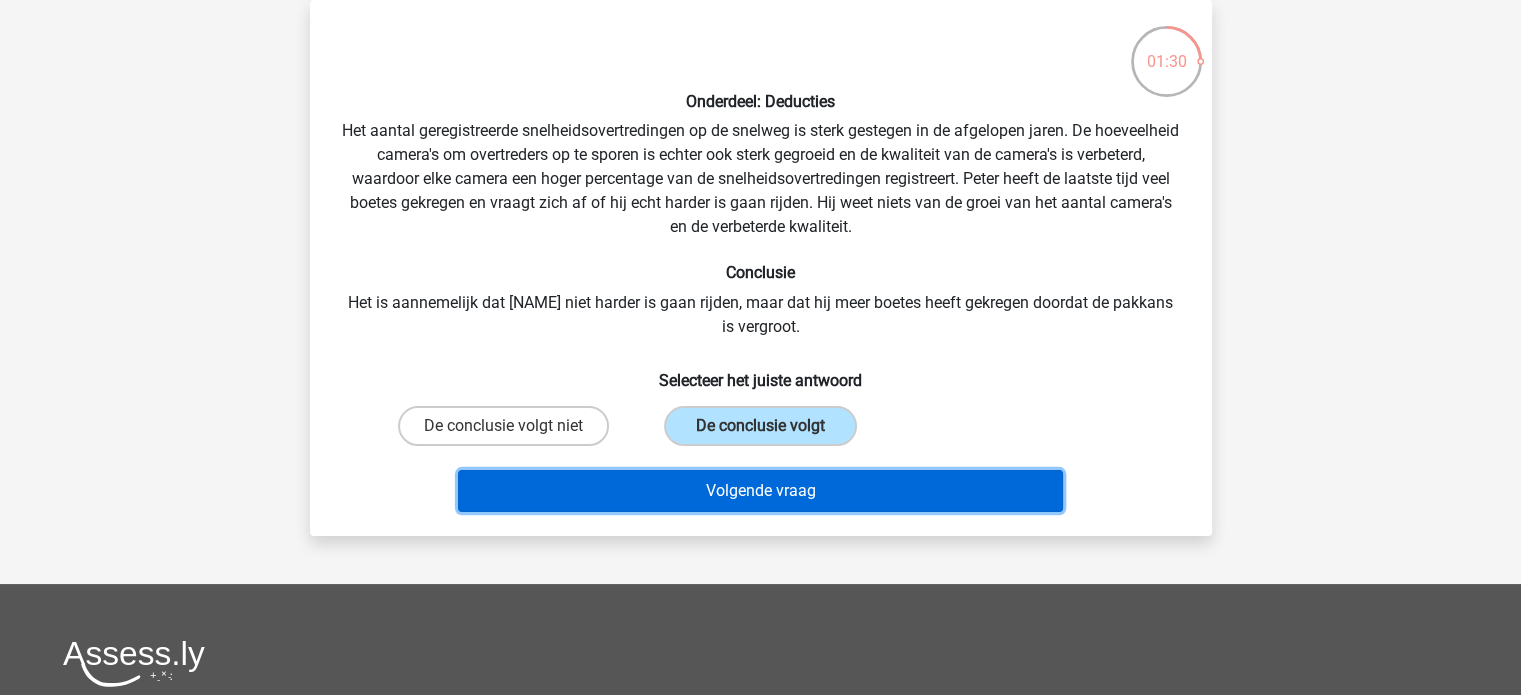 click on "Volgende vraag" at bounding box center [760, 491] 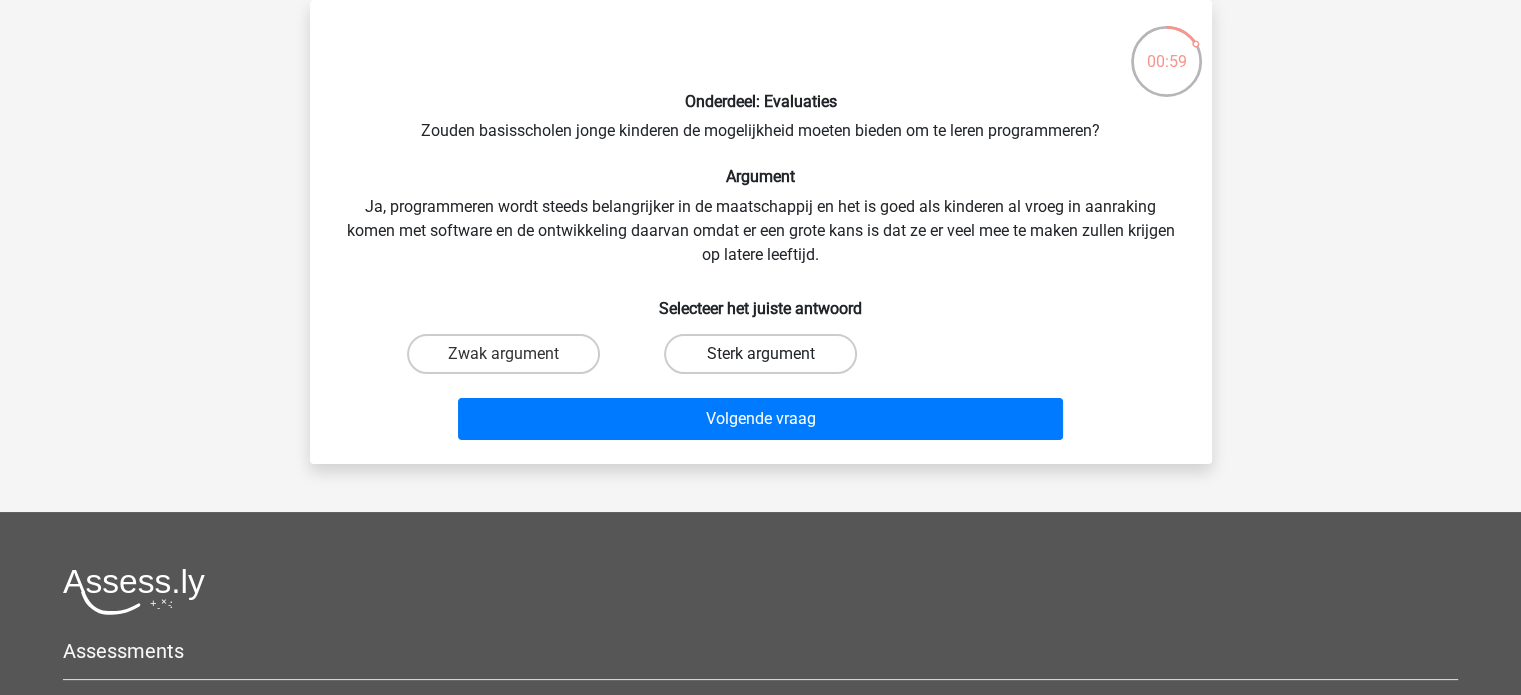 click on "Sterk argument" at bounding box center (760, 354) 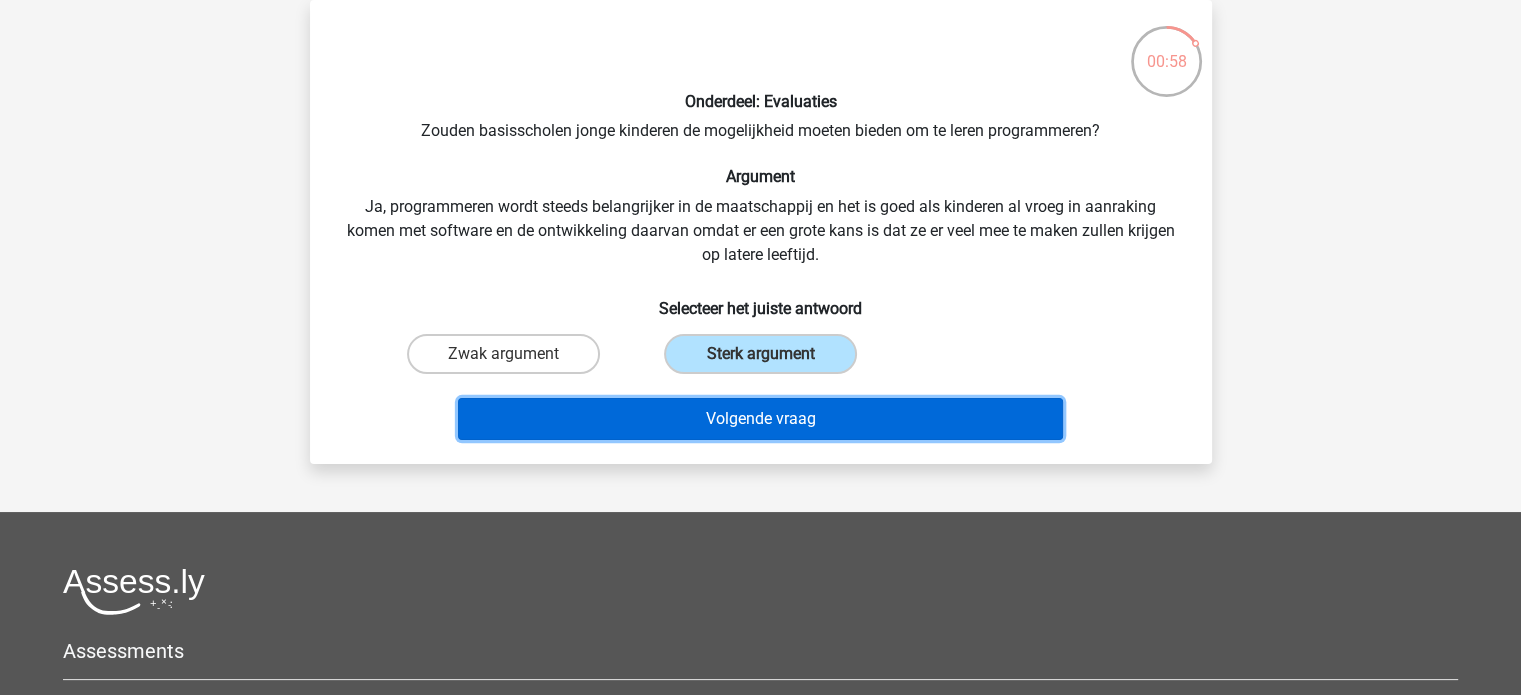 click on "Volgende vraag" at bounding box center (760, 419) 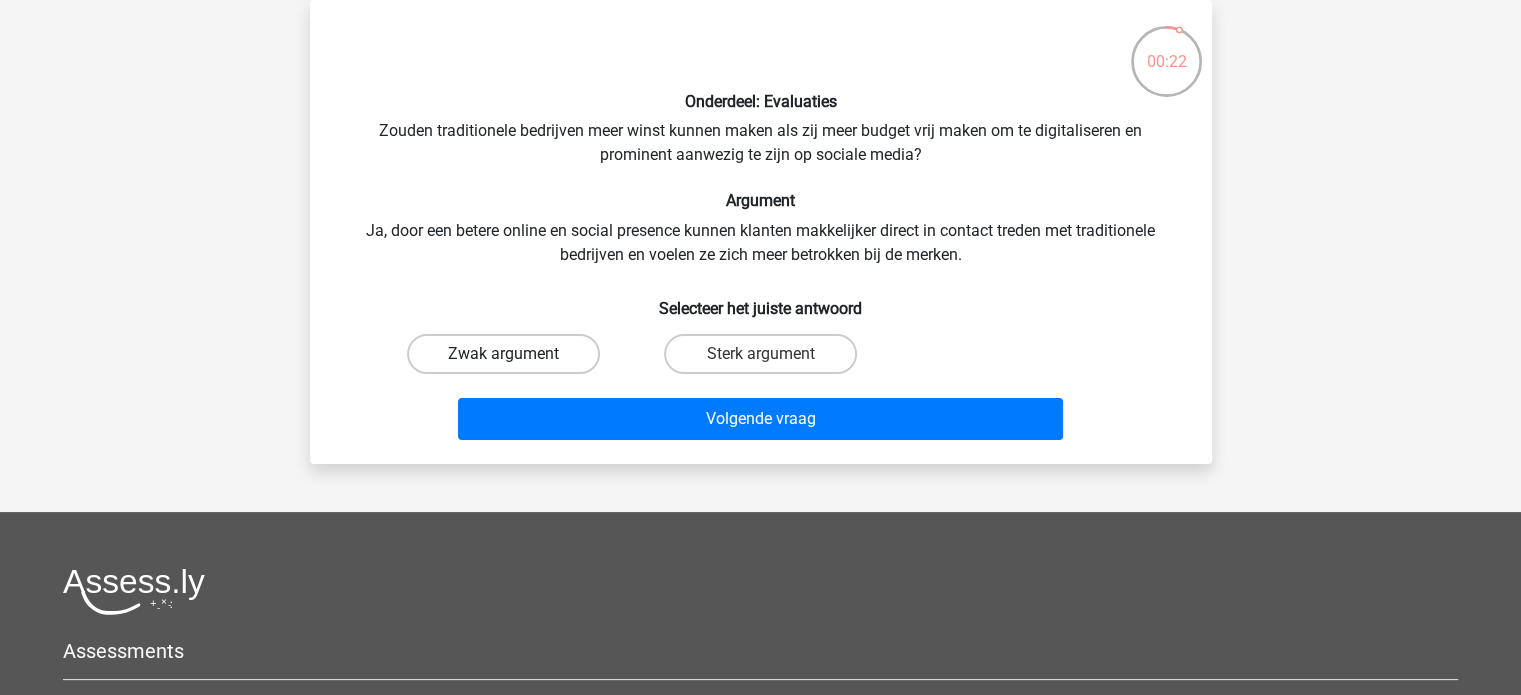 drag, startPoint x: 547, startPoint y: 358, endPoint x: 566, endPoint y: 362, distance: 19.416489 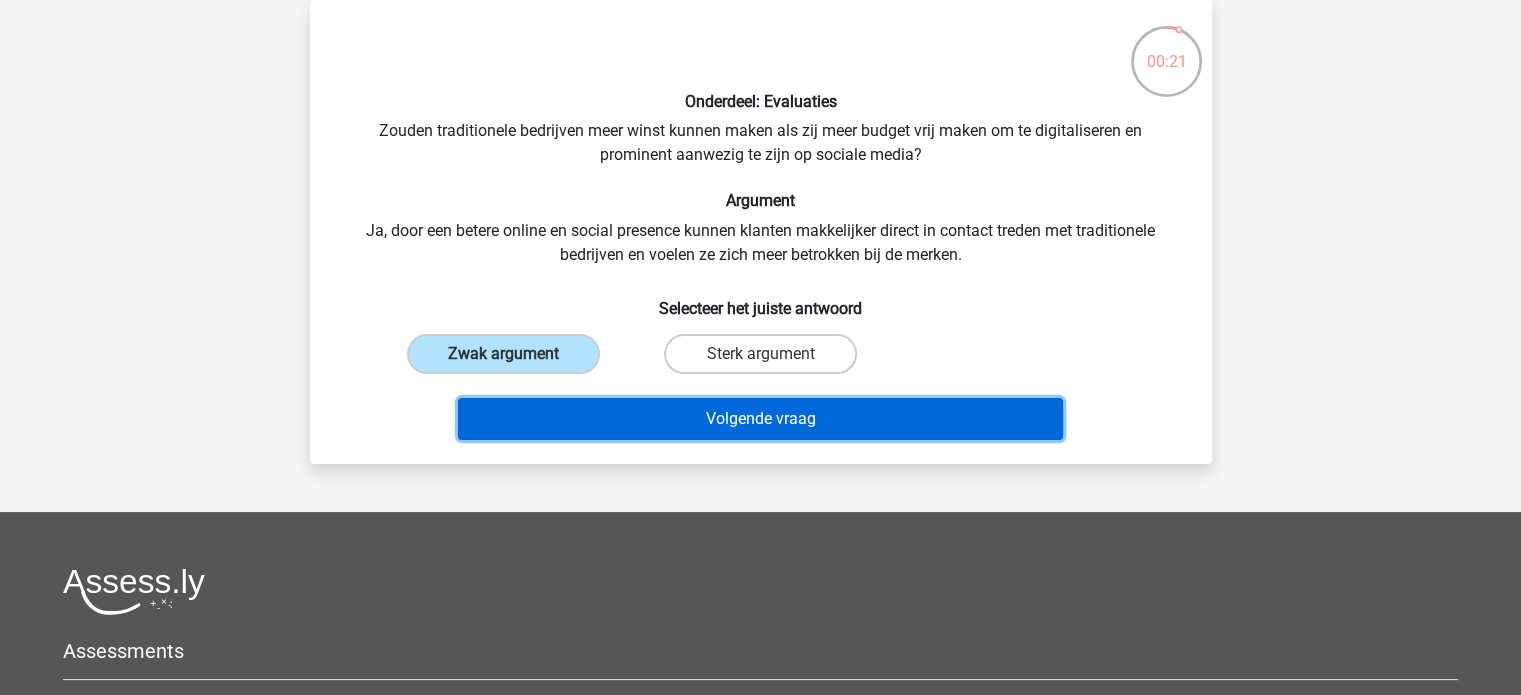 click on "Volgende vraag" at bounding box center [760, 419] 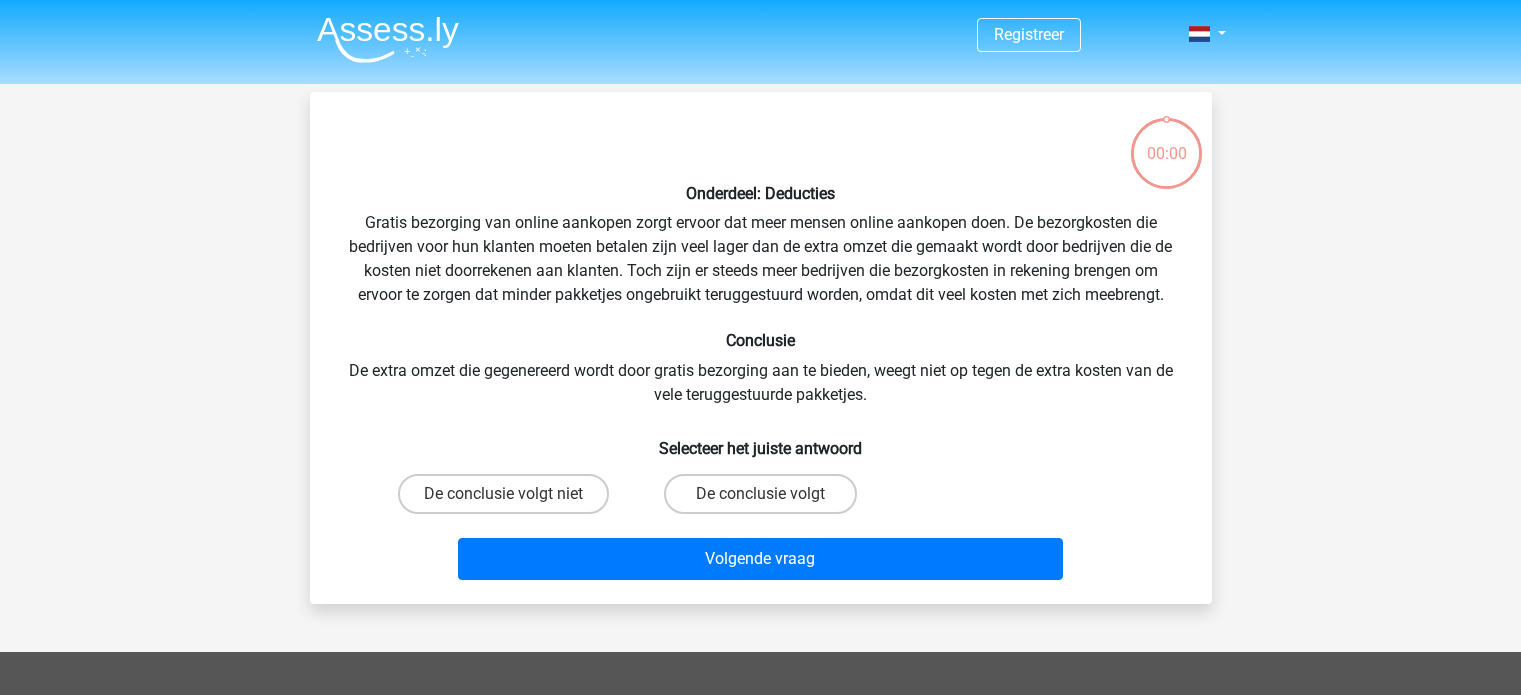 scroll, scrollTop: 92, scrollLeft: 0, axis: vertical 